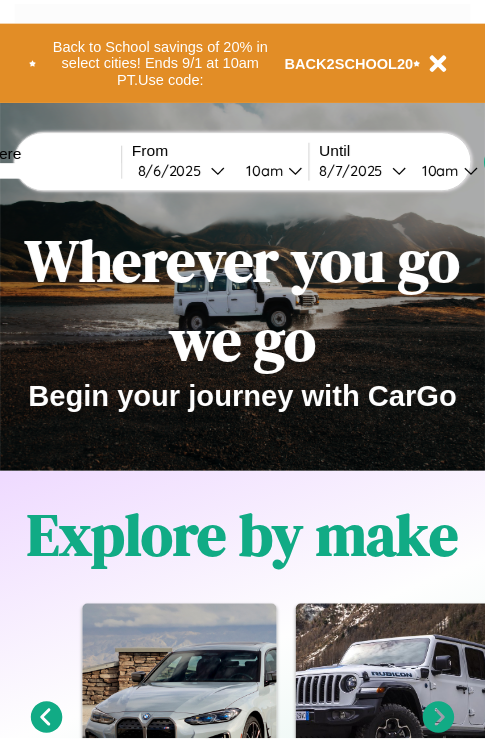 scroll, scrollTop: 0, scrollLeft: 0, axis: both 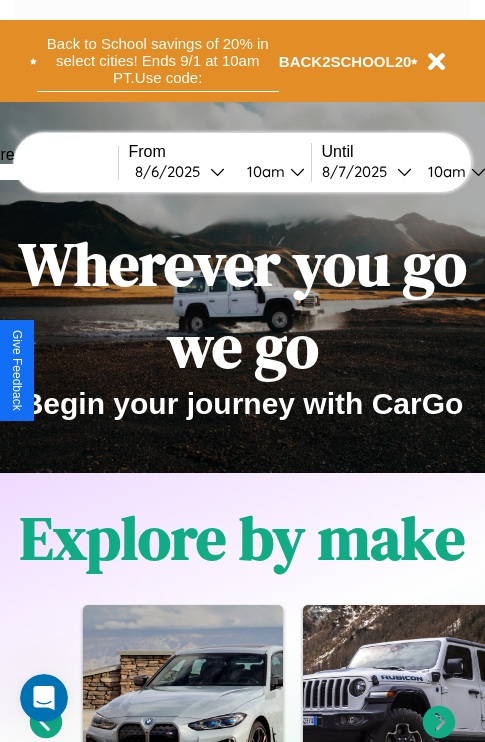 click on "Back to School savings of 20% in select cities! Ends 9/1 at 10am PT.  Use code:" at bounding box center [158, 61] 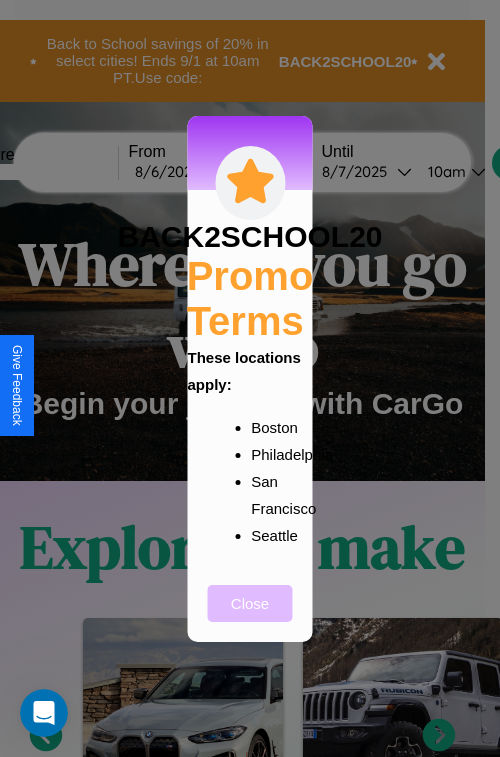 click on "Close" at bounding box center (250, 603) 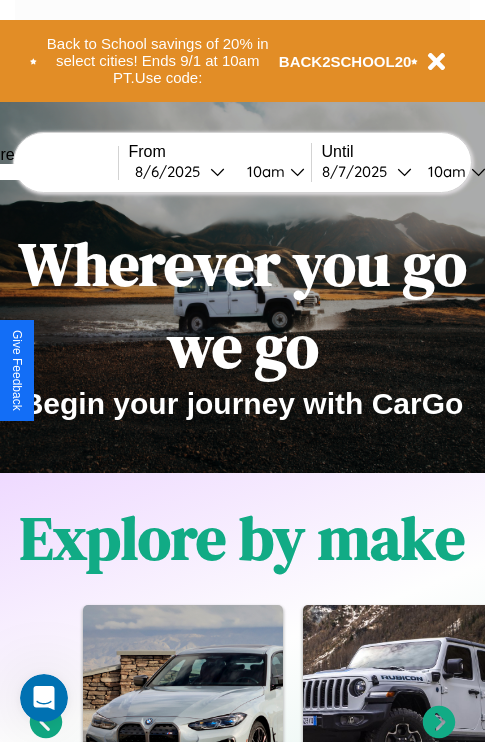 click at bounding box center [43, 172] 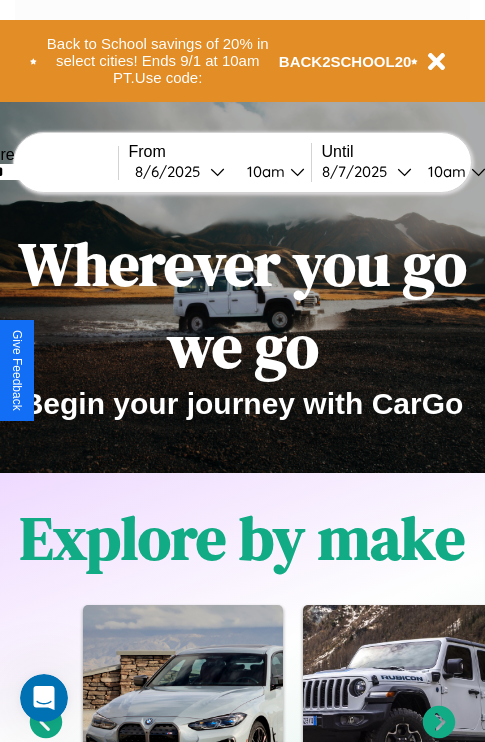 type on "******" 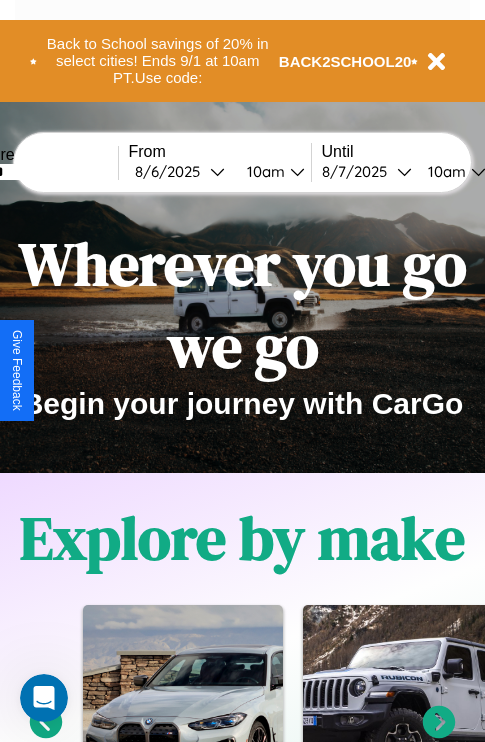 click on "8 / 6 / 2025" at bounding box center [172, 171] 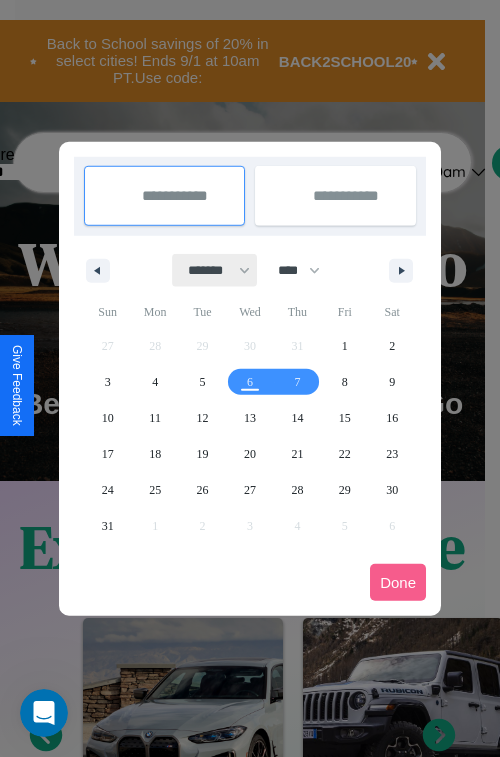 click on "******* ******** ***** ***** *** **** **** ****** ********* ******* ******** ********" at bounding box center [215, 270] 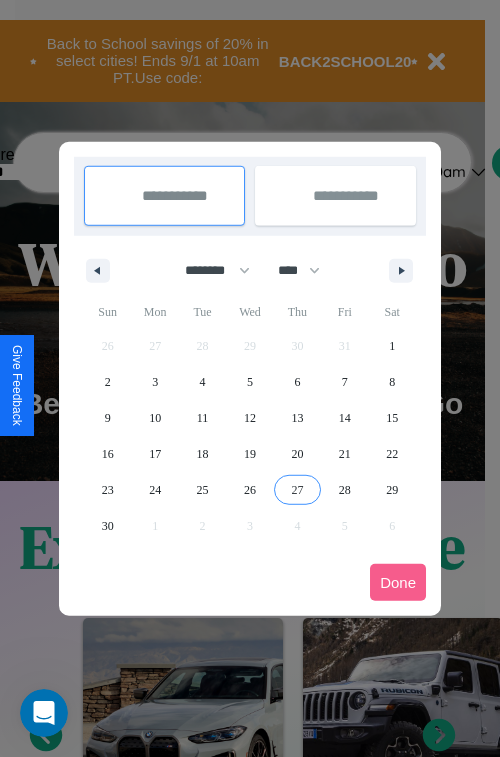 click on "27" at bounding box center [297, 490] 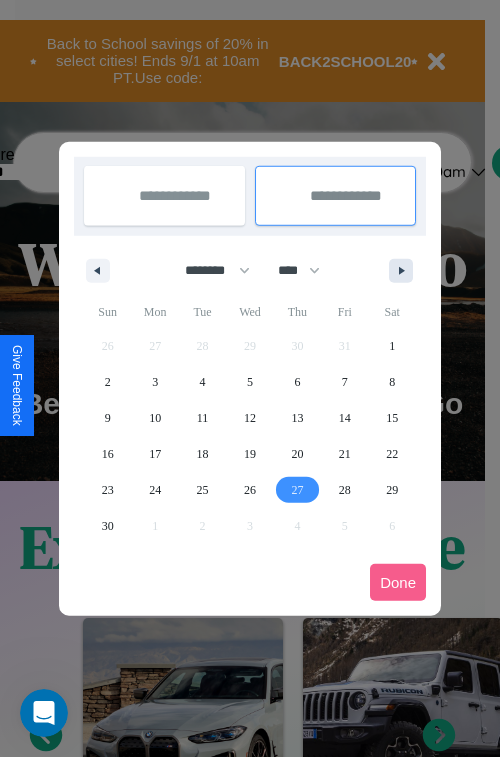 click at bounding box center [405, 271] 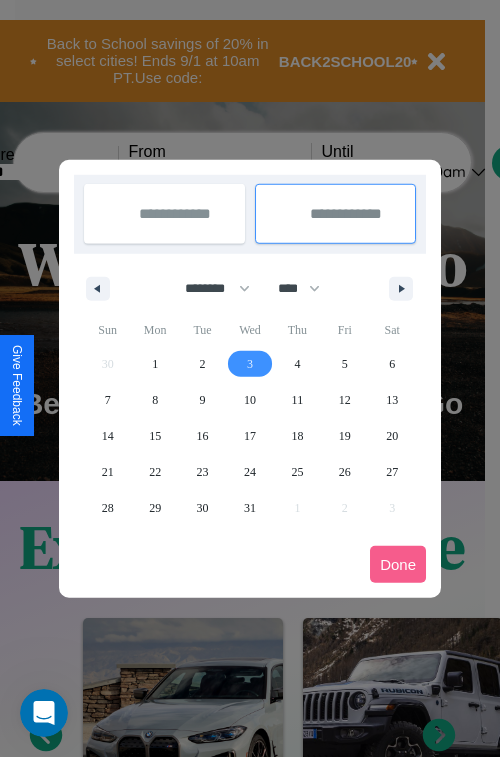 click on "3" at bounding box center (250, 364) 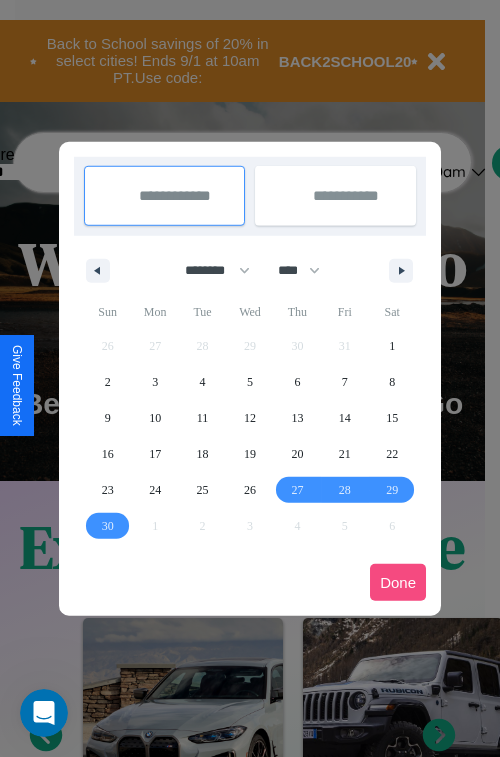 click on "Done" at bounding box center (398, 582) 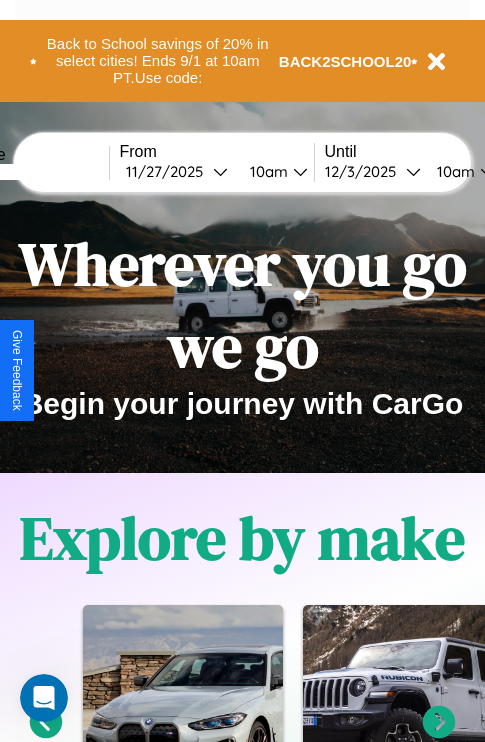 scroll, scrollTop: 0, scrollLeft: 77, axis: horizontal 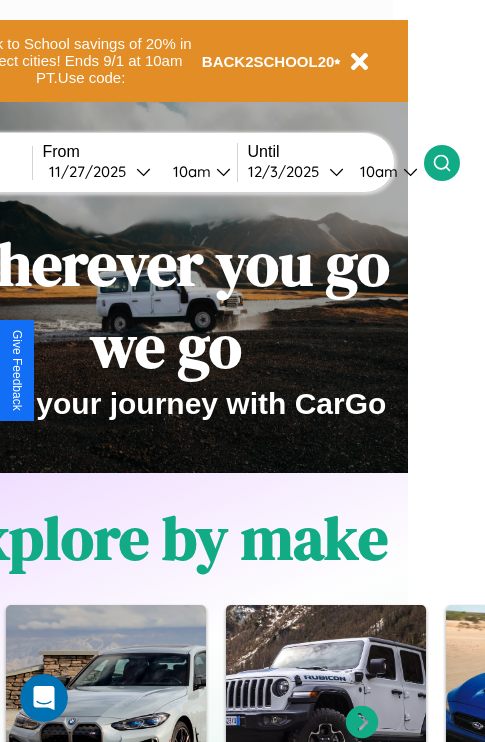 click 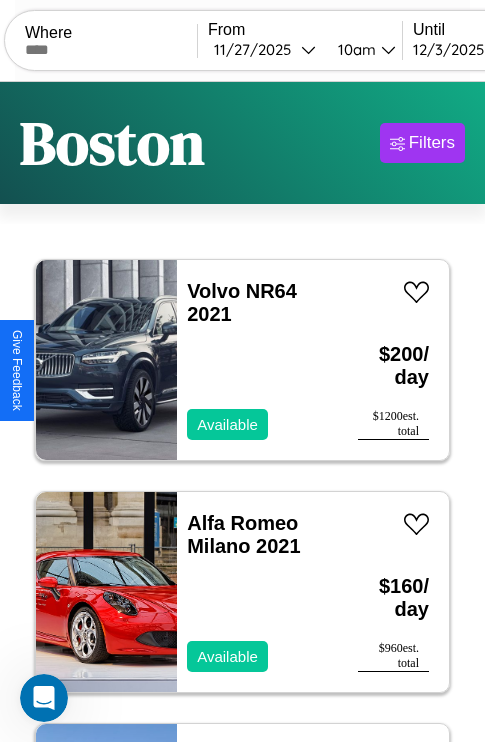 scroll, scrollTop: 95, scrollLeft: 0, axis: vertical 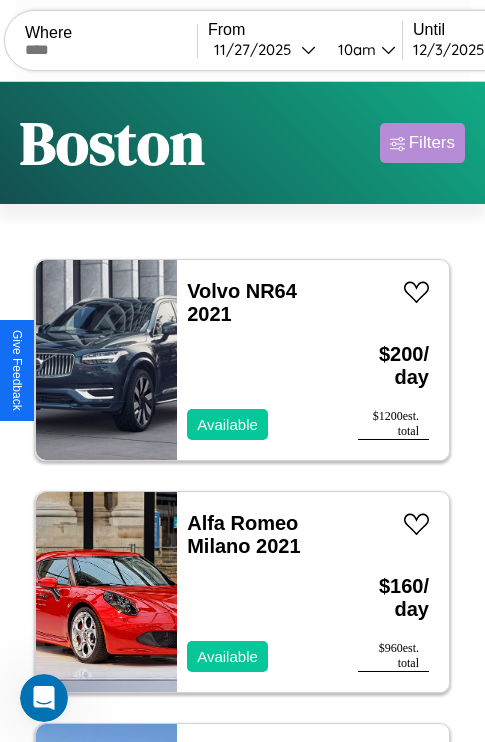 click on "Filters" at bounding box center (432, 143) 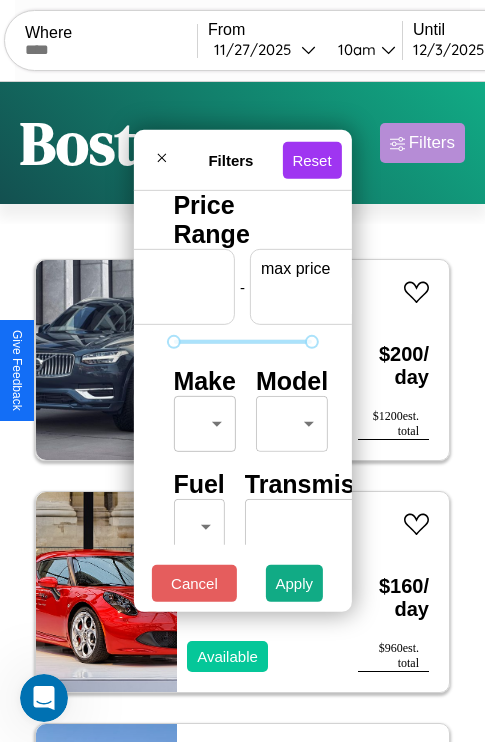 scroll, scrollTop: 0, scrollLeft: 124, axis: horizontal 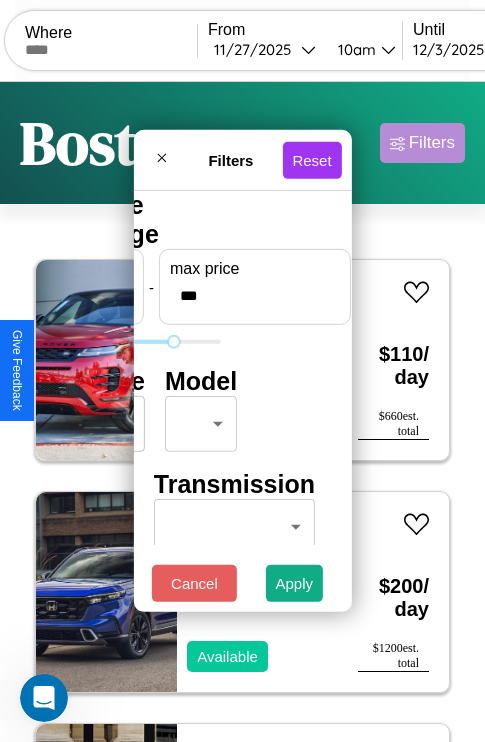 type on "***" 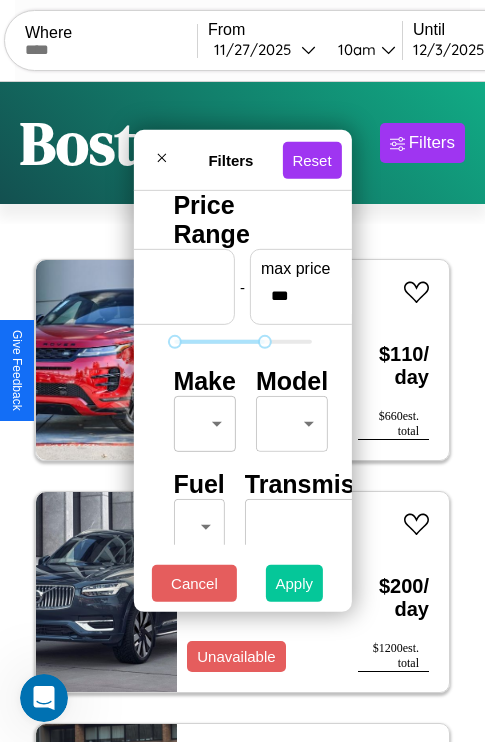 type on "*" 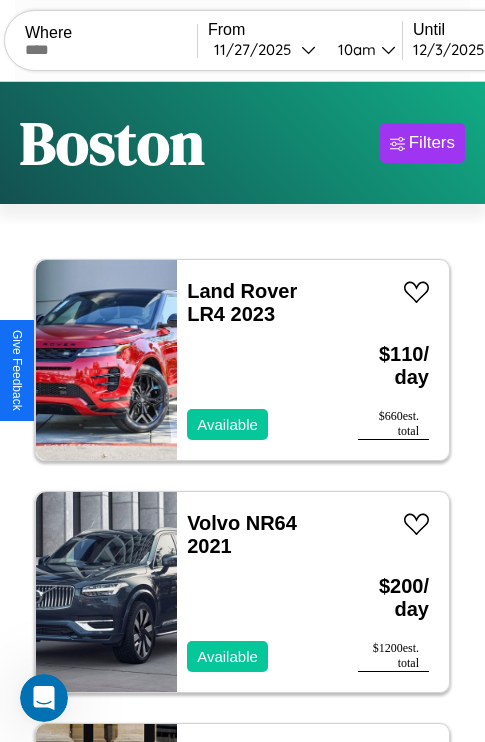 scroll, scrollTop: 79, scrollLeft: 0, axis: vertical 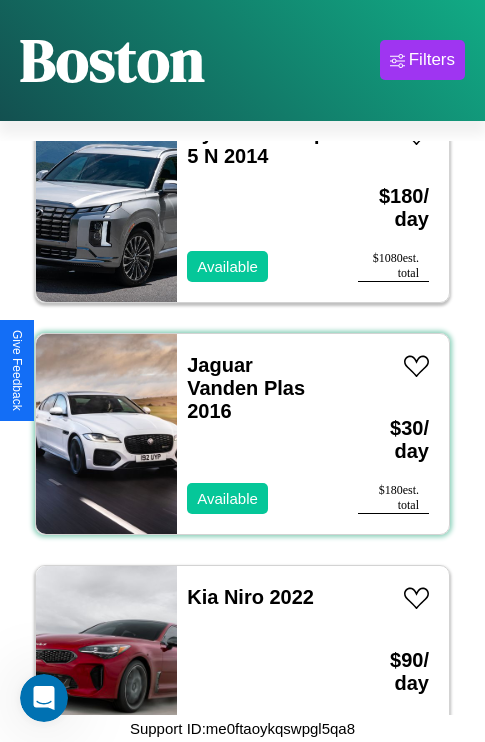 click on "Jaguar   Vanden Plas   2016 Available" at bounding box center [257, 434] 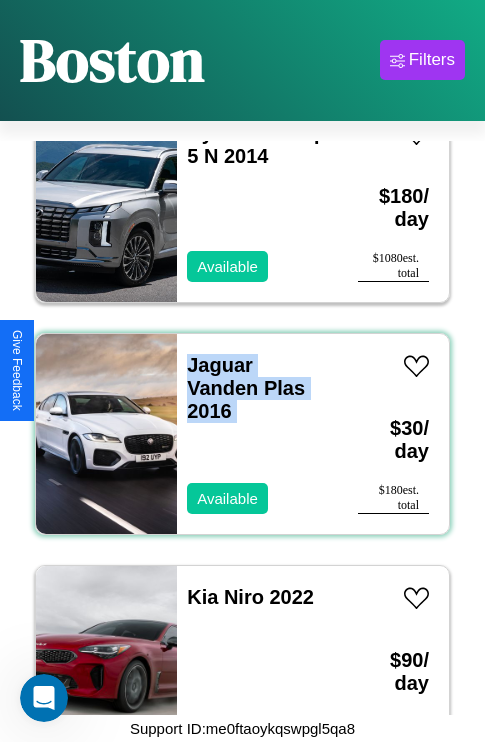 click on "Jaguar   Vanden Plas   2016 Available" at bounding box center [257, 434] 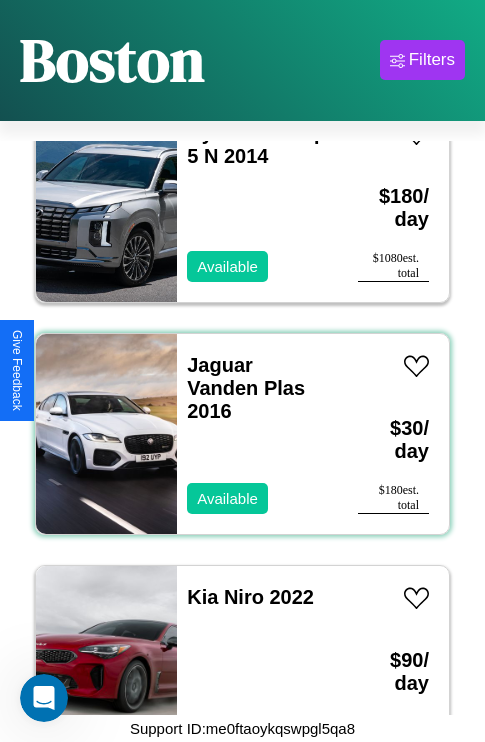 click on "Jaguar   Vanden Plas   2016 Available" at bounding box center [257, 434] 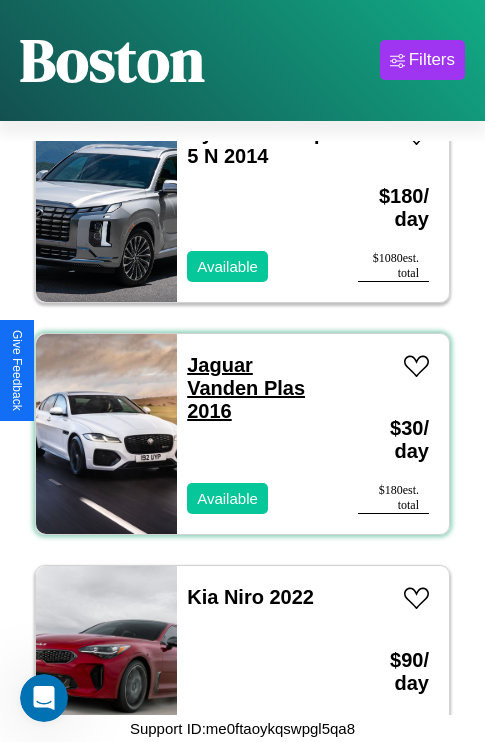 click on "Jaguar   Vanden Plas   2016" at bounding box center [246, 388] 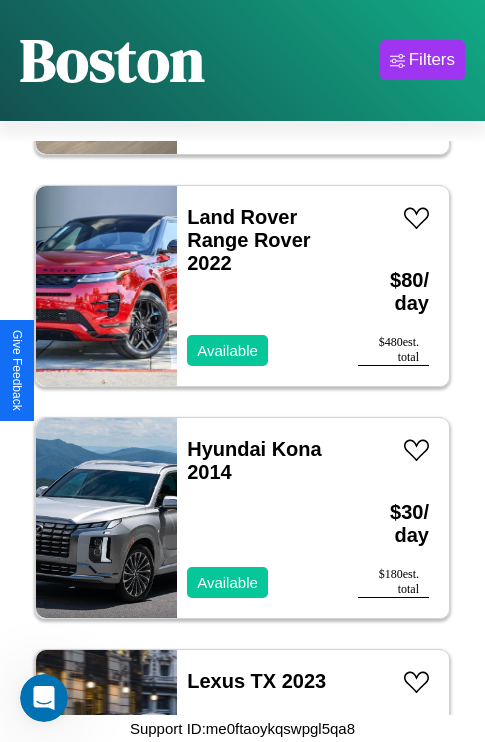 scroll, scrollTop: 22579, scrollLeft: 0, axis: vertical 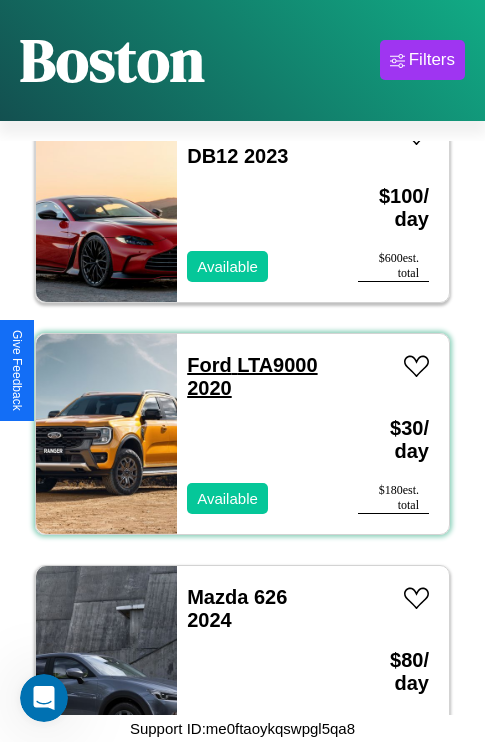 click on "Ford   LTA9000   2020" at bounding box center (252, 376) 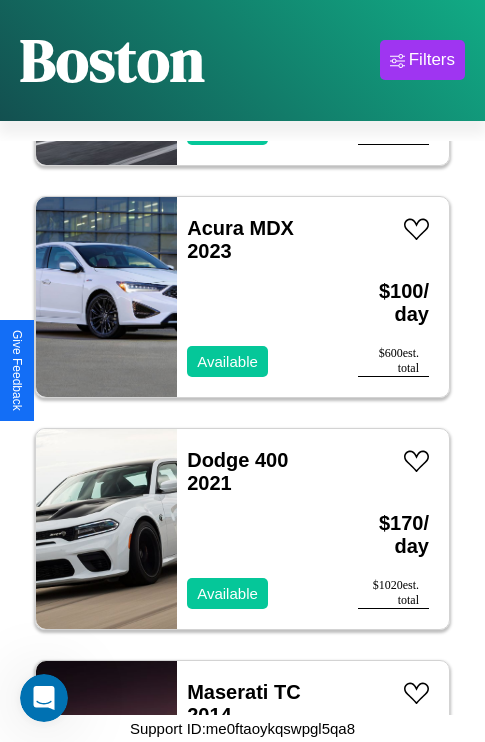 scroll, scrollTop: 21187, scrollLeft: 0, axis: vertical 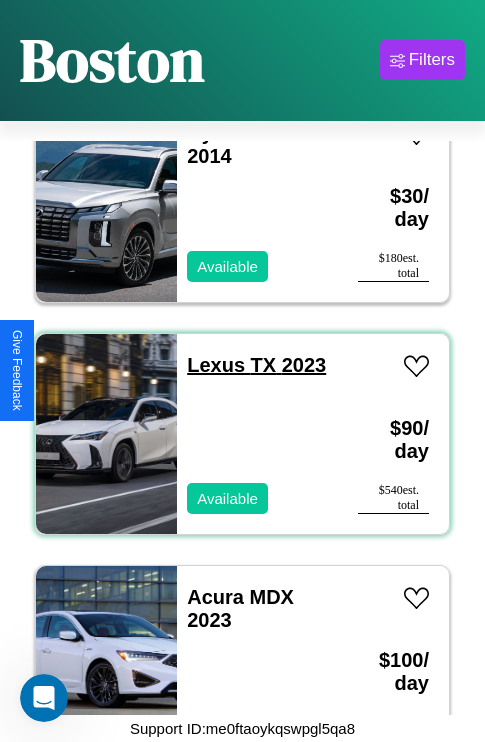 click on "Lexus   TX   2023" at bounding box center (256, 365) 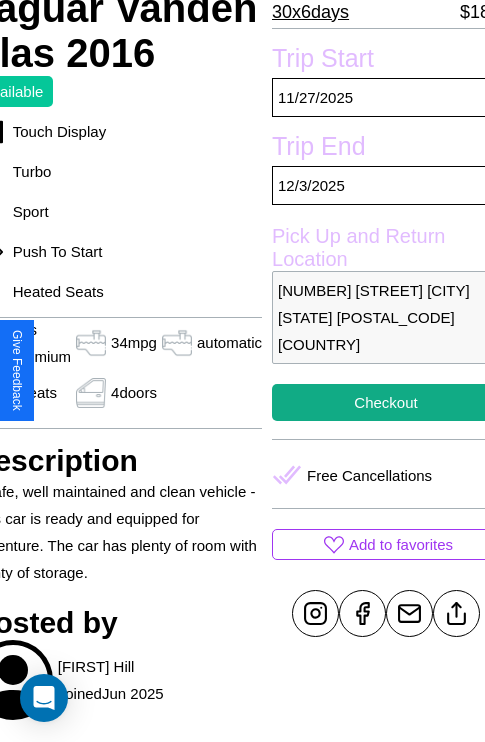 scroll, scrollTop: 526, scrollLeft: 107, axis: both 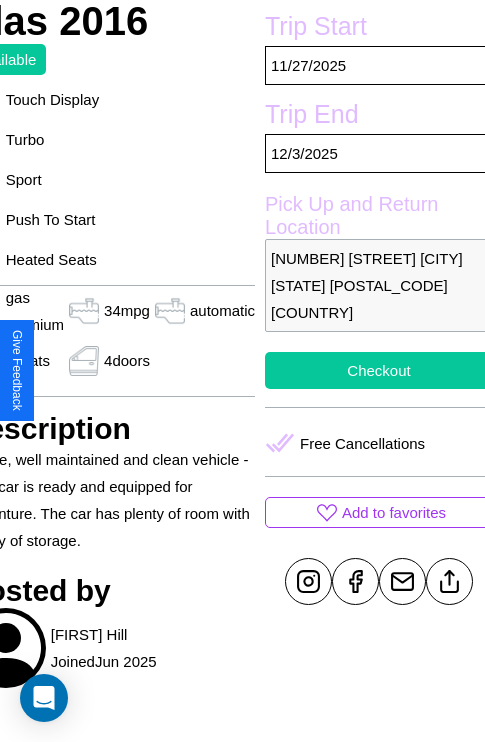 click on "Checkout" at bounding box center (379, 370) 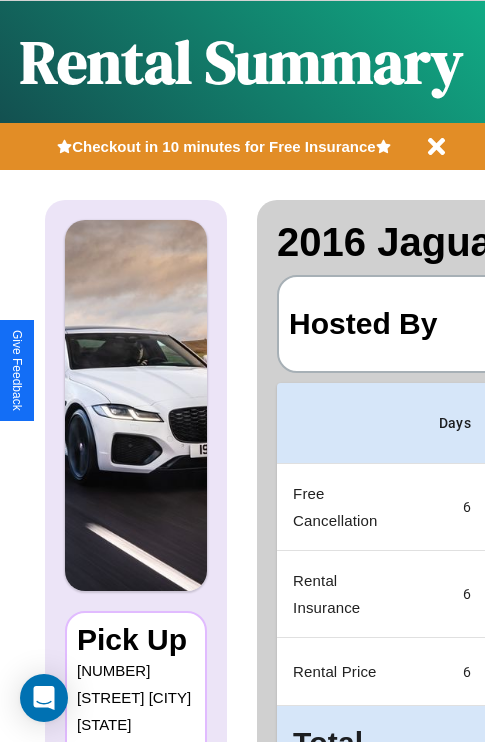 scroll, scrollTop: 0, scrollLeft: 408, axis: horizontal 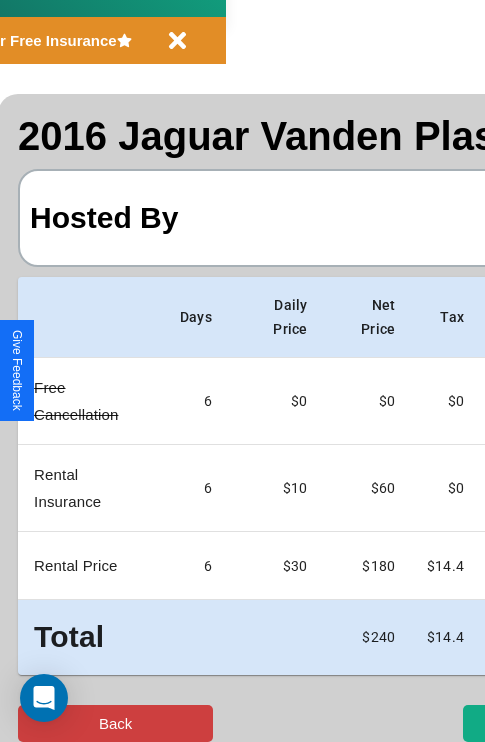 click on "Back" at bounding box center (115, 723) 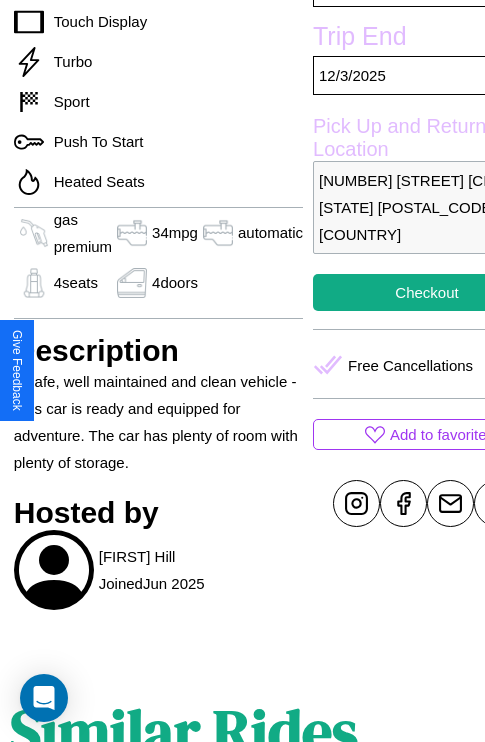 scroll, scrollTop: 526, scrollLeft: 107, axis: both 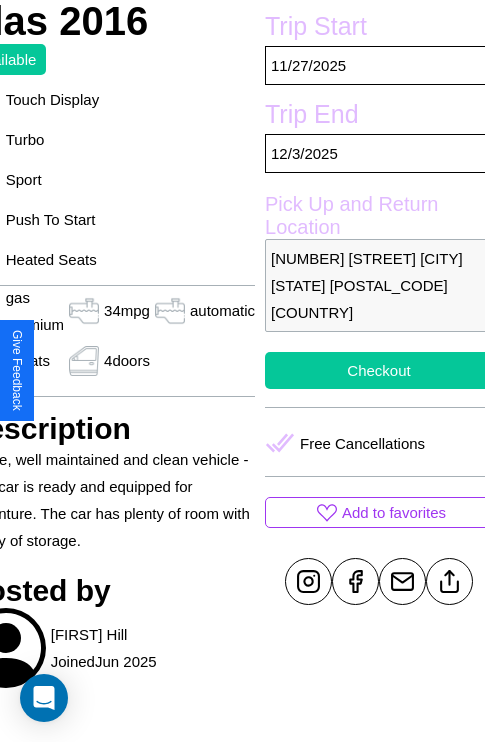 click on "Checkout" at bounding box center (379, 370) 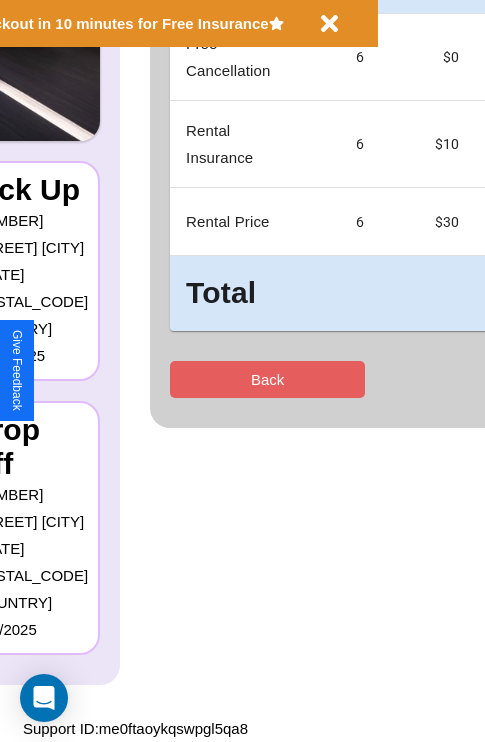 scroll, scrollTop: 0, scrollLeft: 0, axis: both 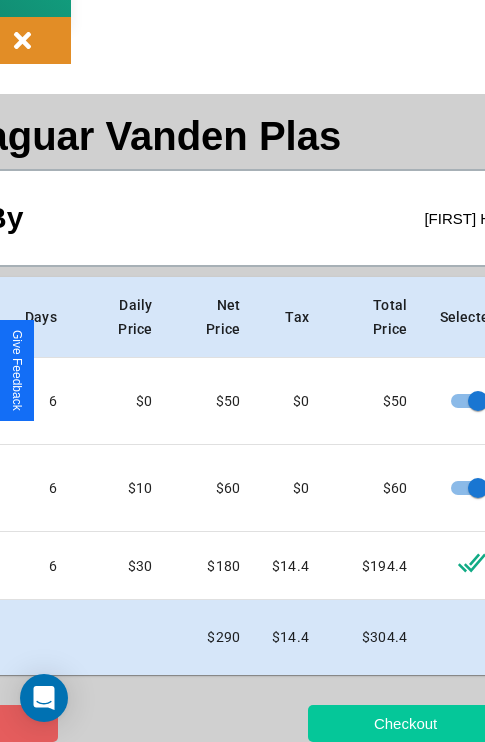 click on "Checkout" at bounding box center [405, 723] 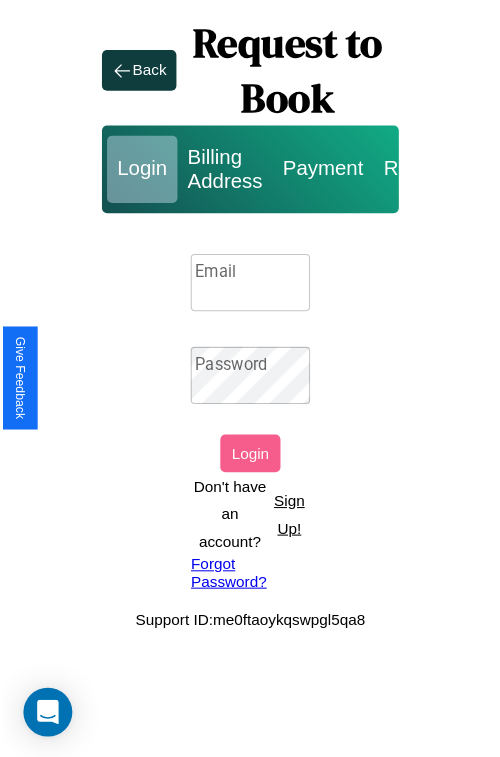 scroll, scrollTop: 0, scrollLeft: 0, axis: both 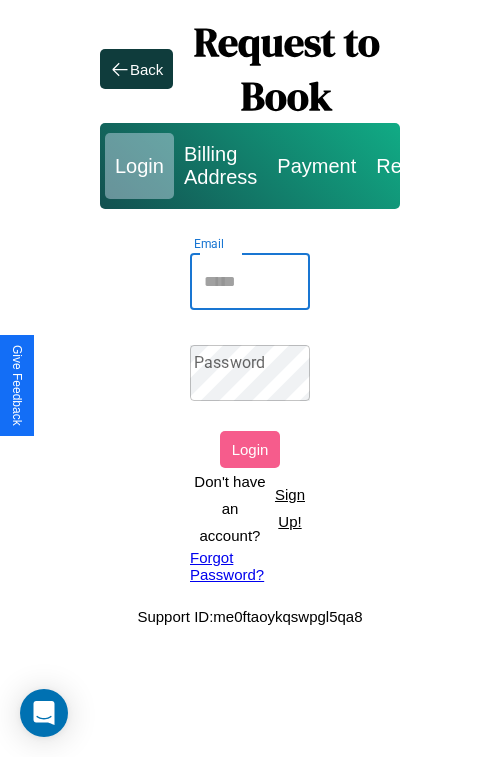 click on "Email" at bounding box center [250, 282] 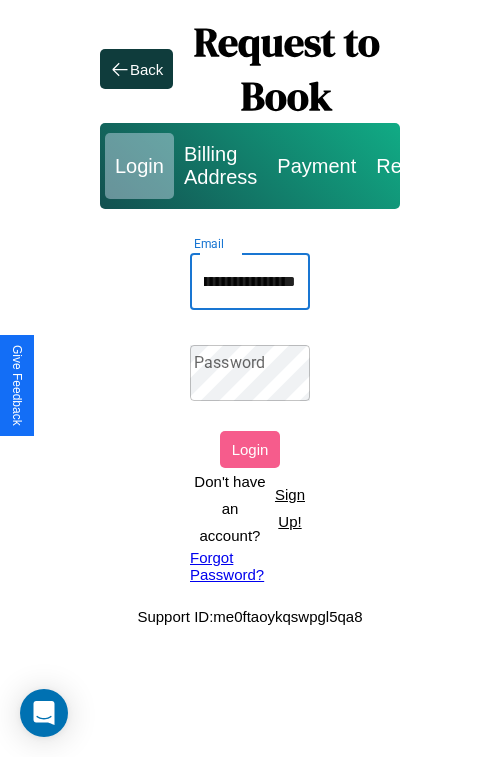 scroll, scrollTop: 0, scrollLeft: 108, axis: horizontal 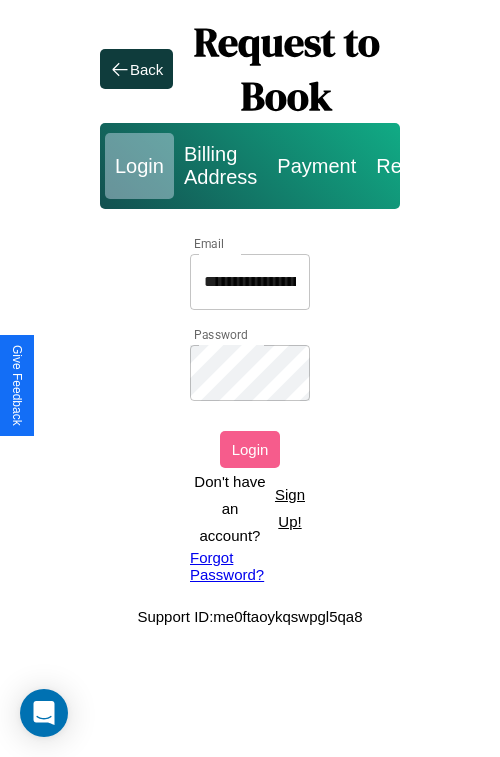 click on "Login" at bounding box center [250, 449] 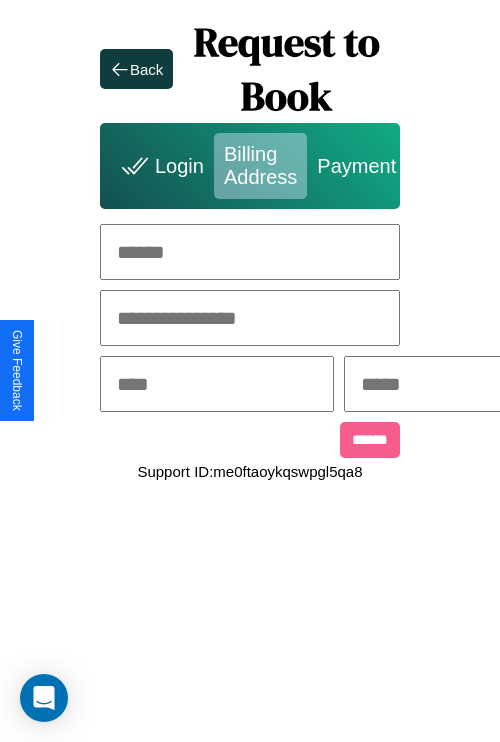 click at bounding box center (250, 252) 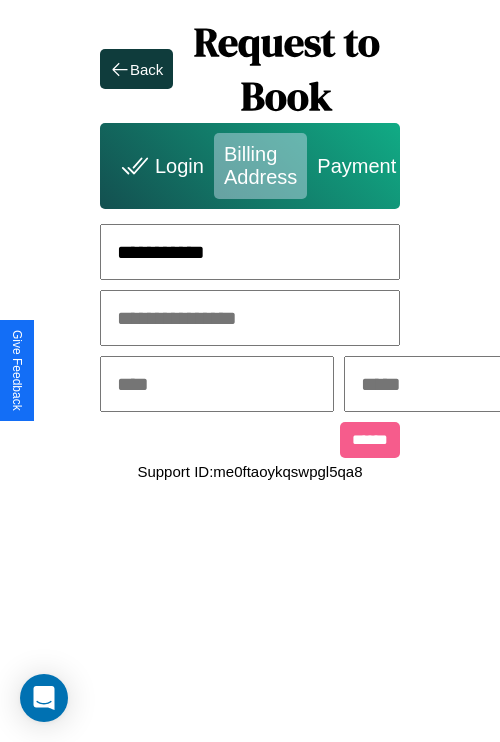 type on "**********" 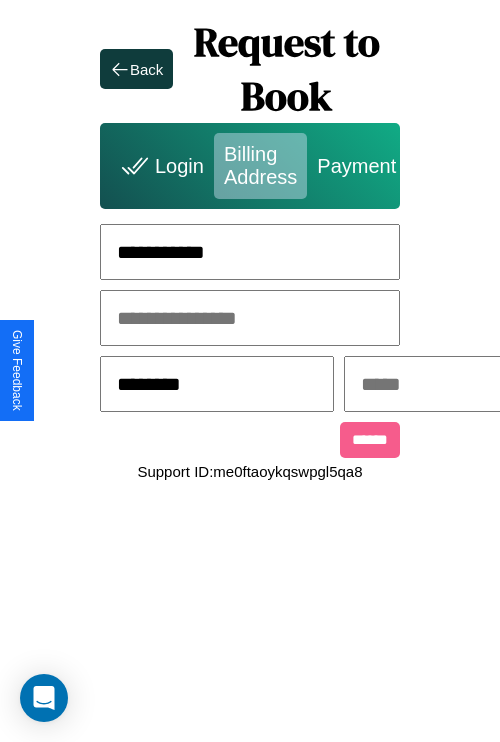 type on "********" 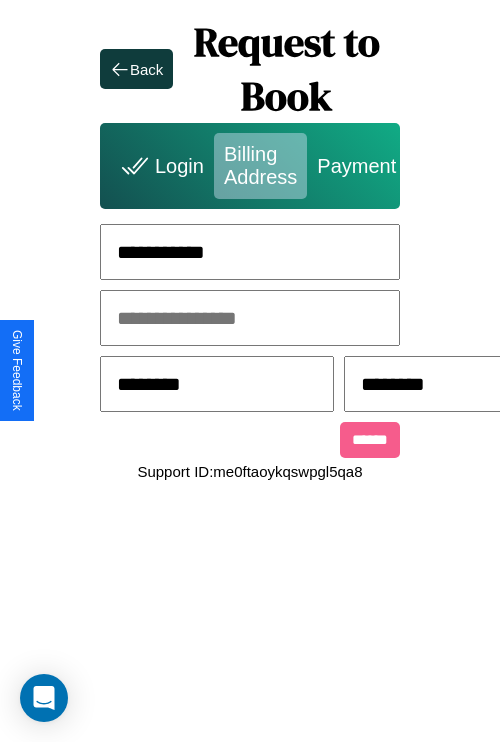 type on "********" 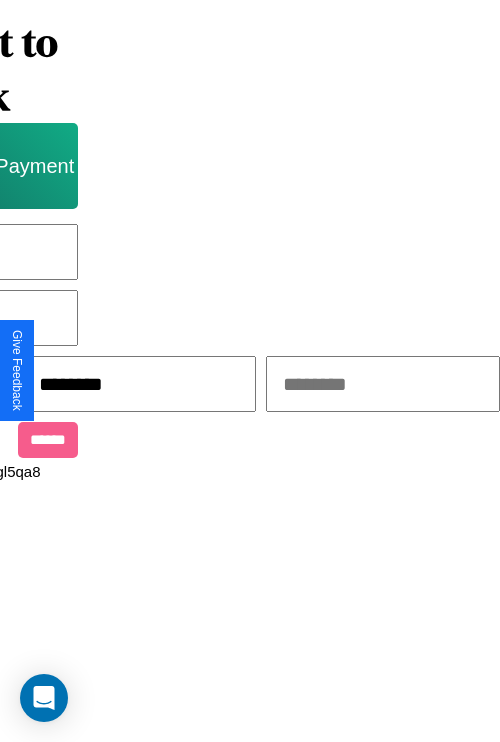 click at bounding box center (383, 384) 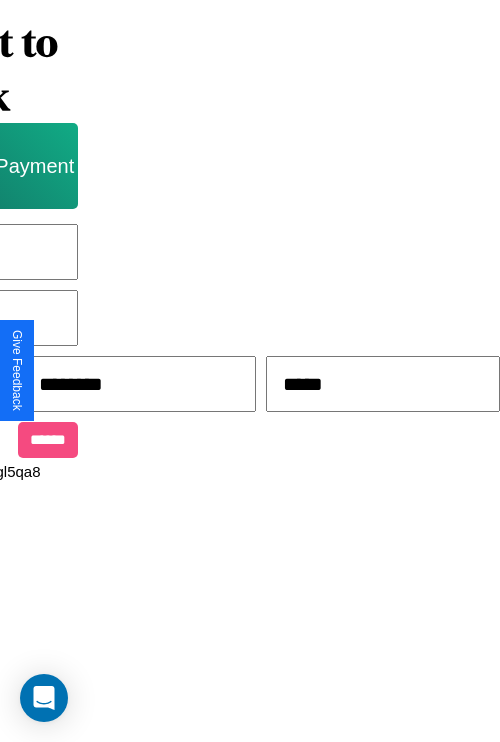 type on "*****" 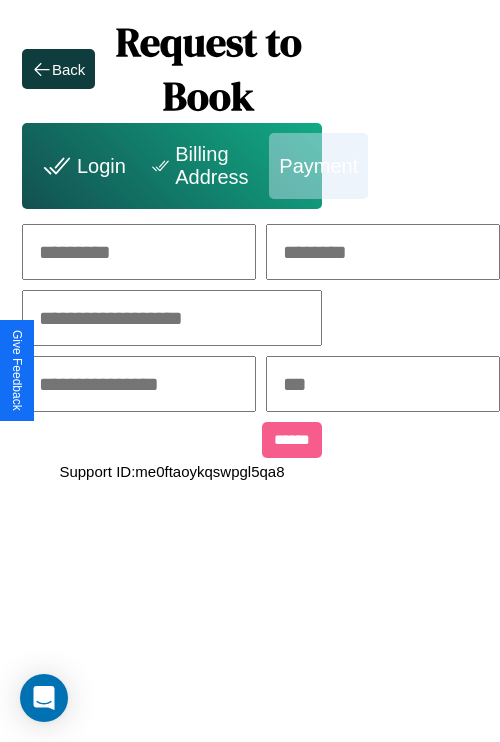 click at bounding box center (139, 252) 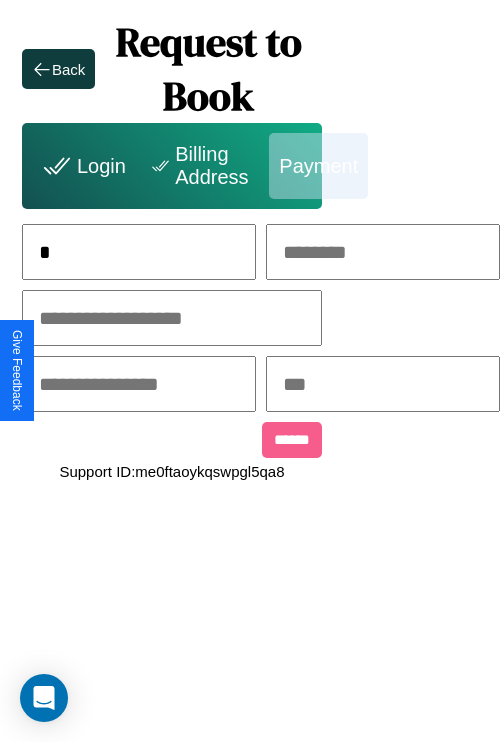 scroll, scrollTop: 0, scrollLeft: 127, axis: horizontal 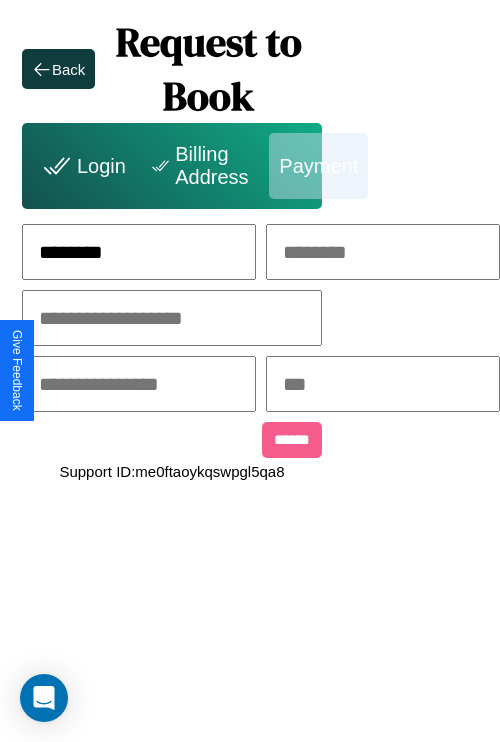 type on "********" 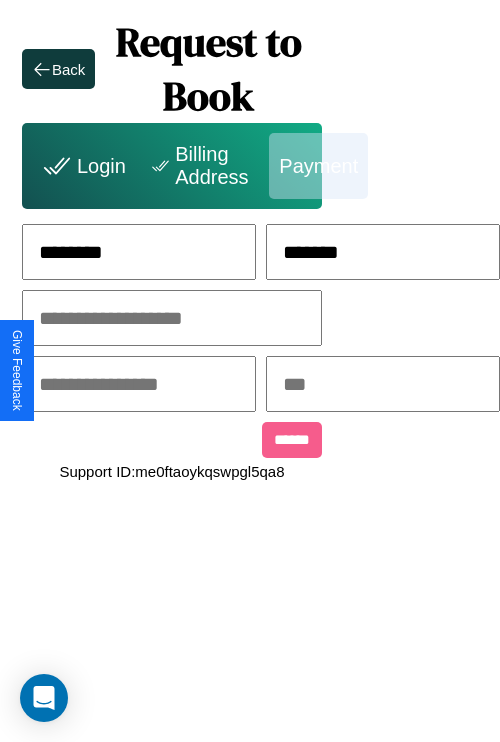 type on "*******" 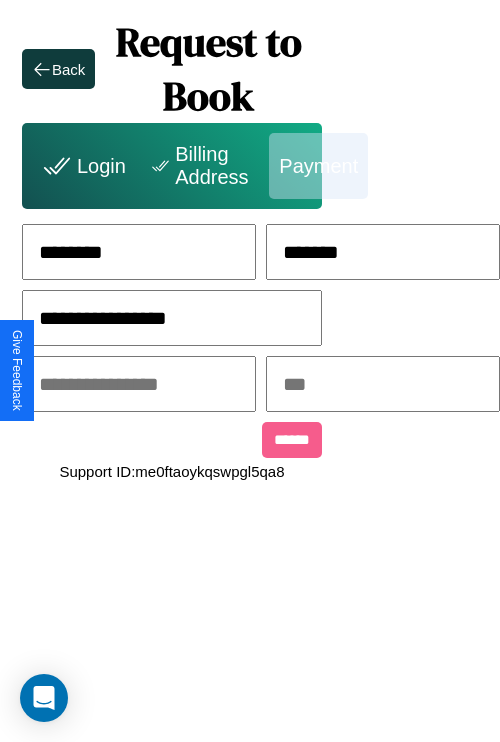 type on "**********" 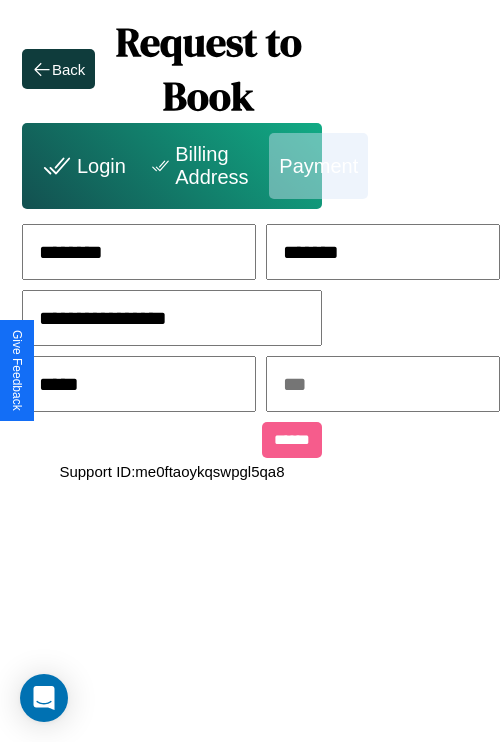 type on "*****" 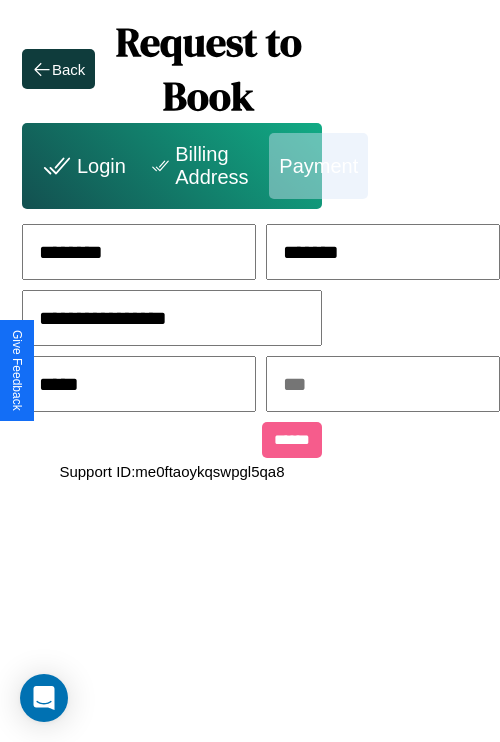 click at bounding box center [383, 384] 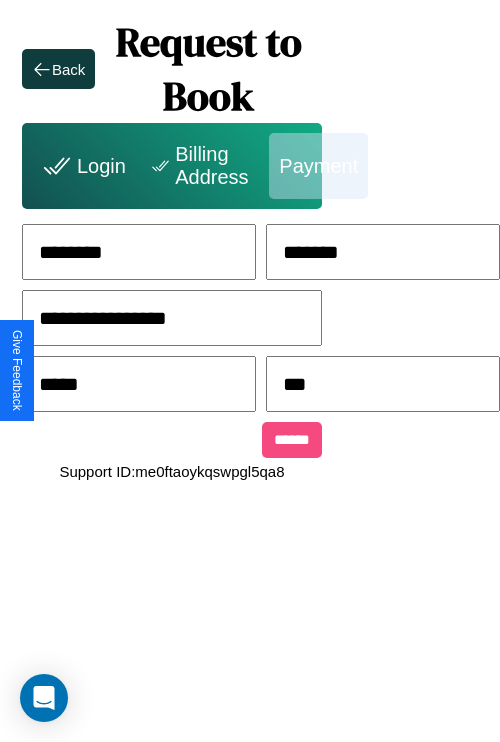 type on "***" 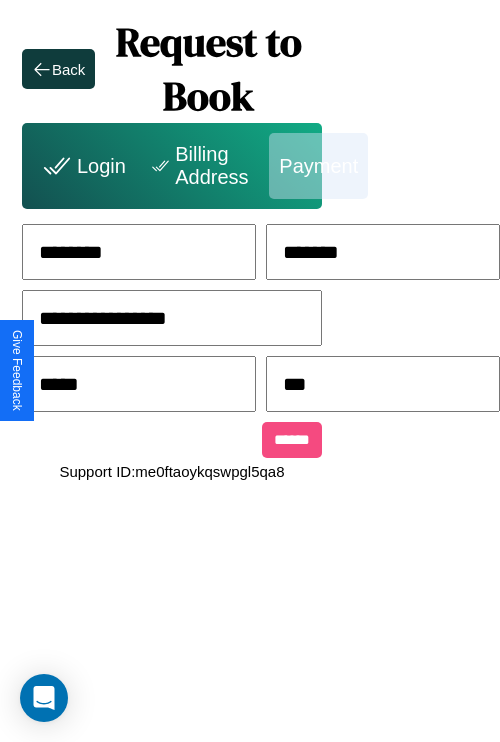 click on "******" at bounding box center (292, 440) 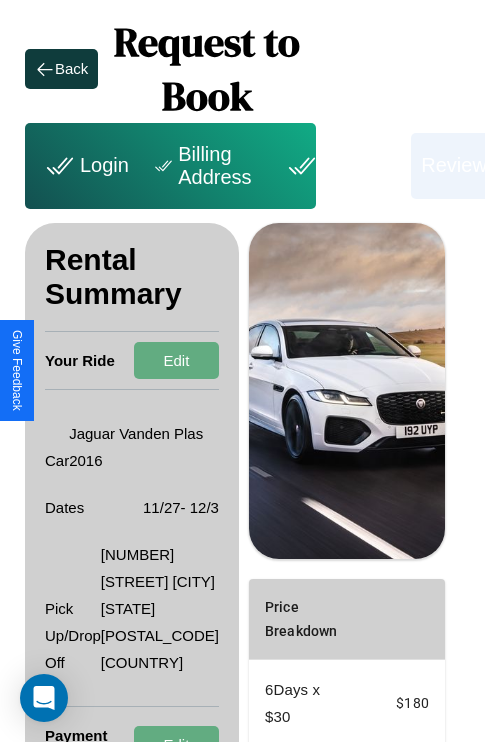 scroll, scrollTop: 311, scrollLeft: 72, axis: both 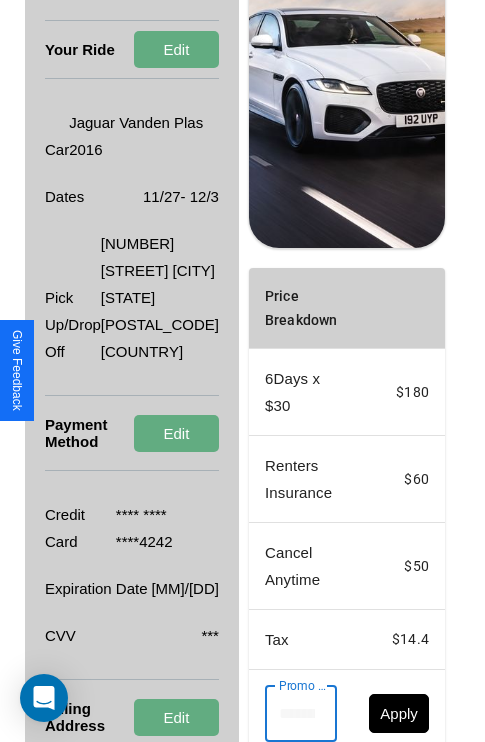 click on "Promo Code" at bounding box center (290, 714) 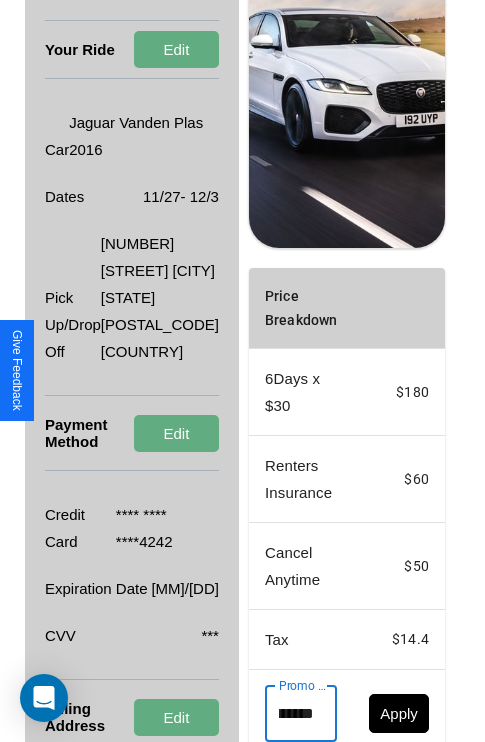 scroll, scrollTop: 0, scrollLeft: 96, axis: horizontal 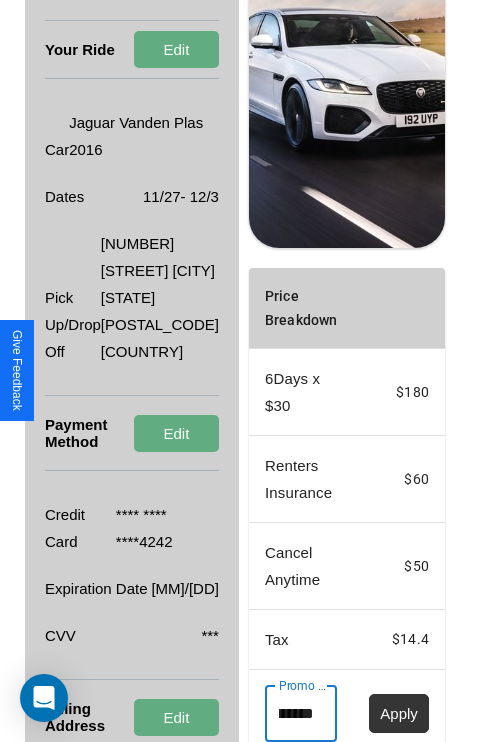 type on "**********" 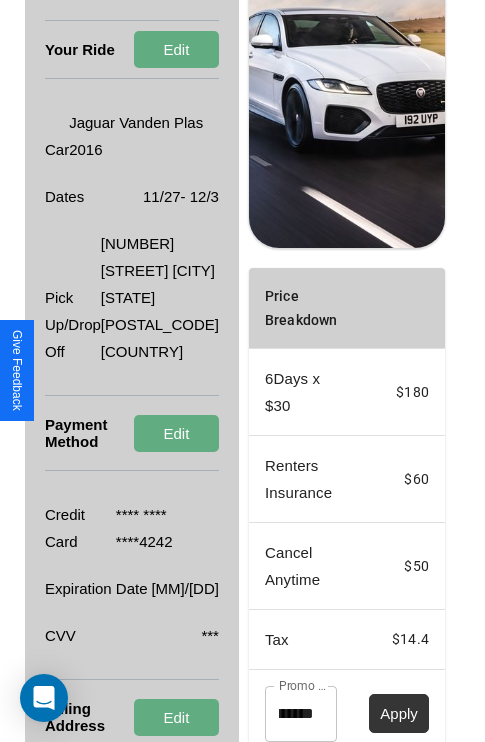 scroll, scrollTop: 0, scrollLeft: 0, axis: both 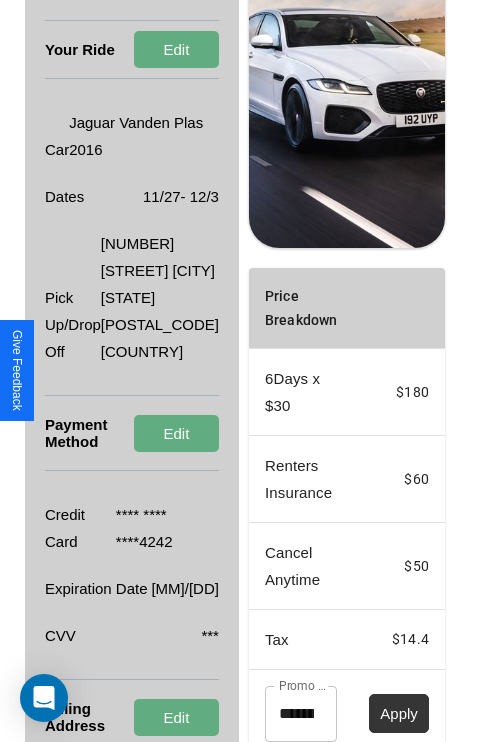 click on "Apply" at bounding box center [399, 713] 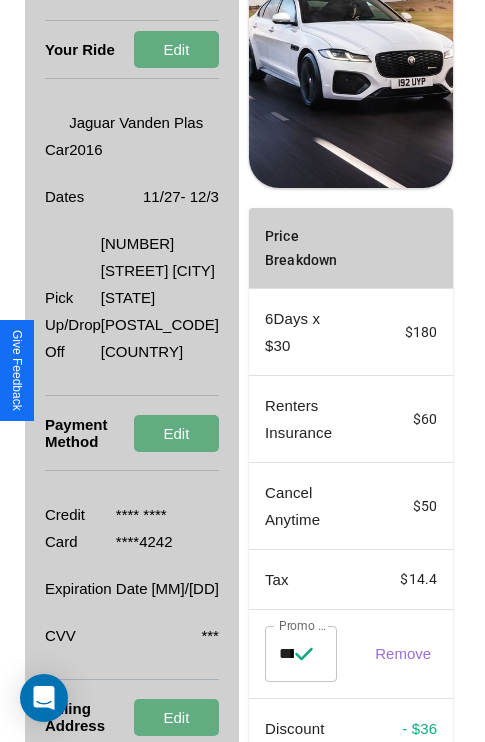 scroll, scrollTop: 465, scrollLeft: 72, axis: both 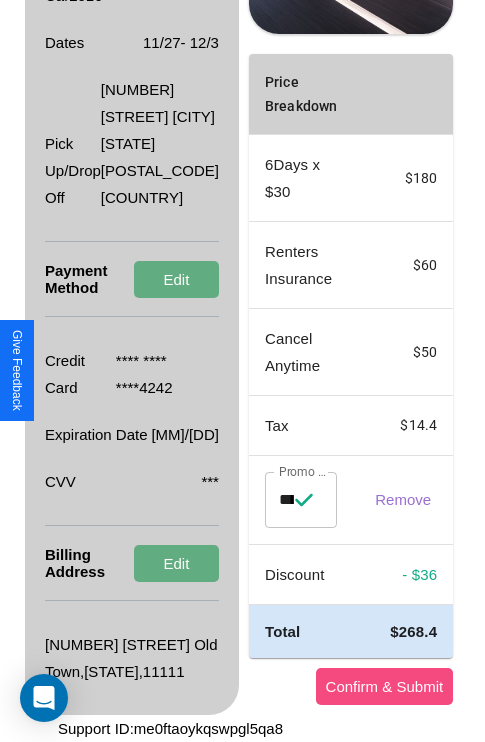 click on "Confirm & Submit" at bounding box center (385, 686) 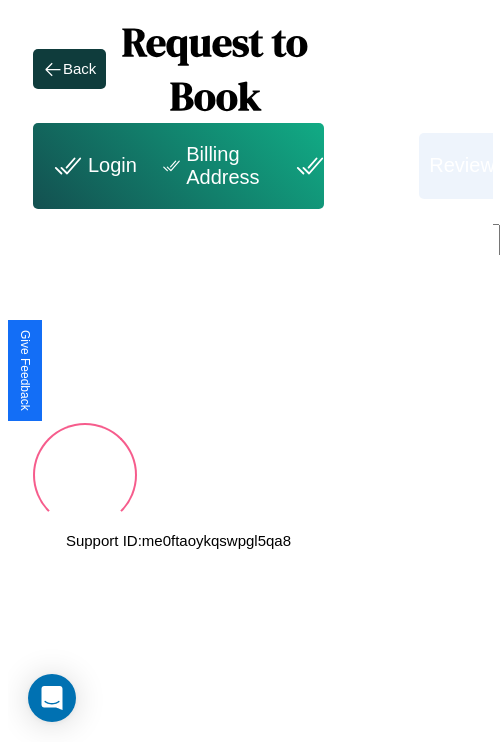 scroll, scrollTop: 0, scrollLeft: 72, axis: horizontal 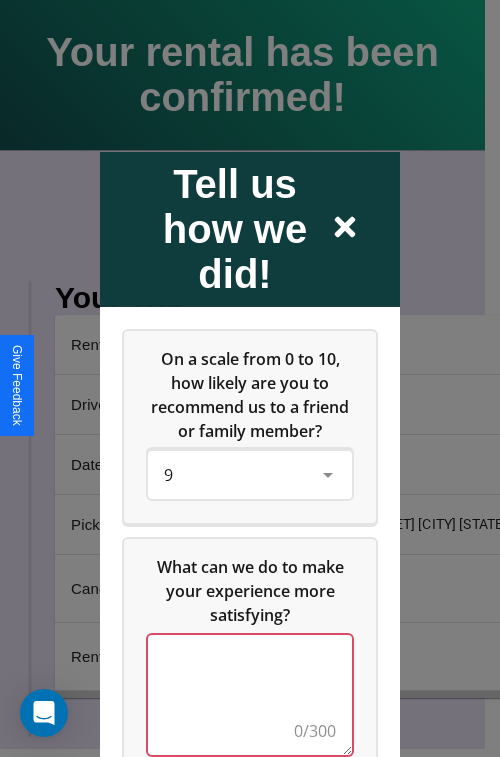 click at bounding box center [250, 694] 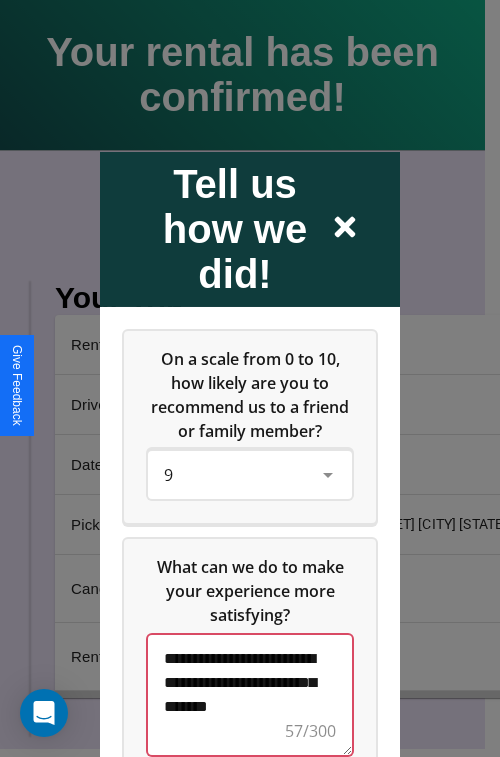 scroll, scrollTop: 5, scrollLeft: 0, axis: vertical 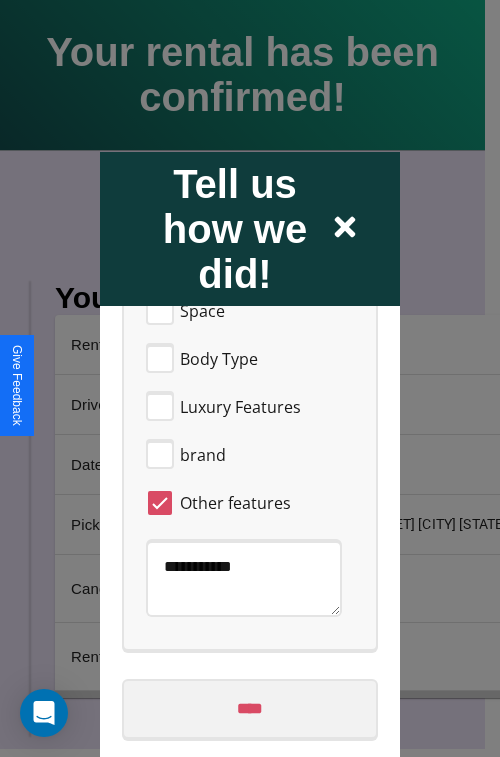 type on "**********" 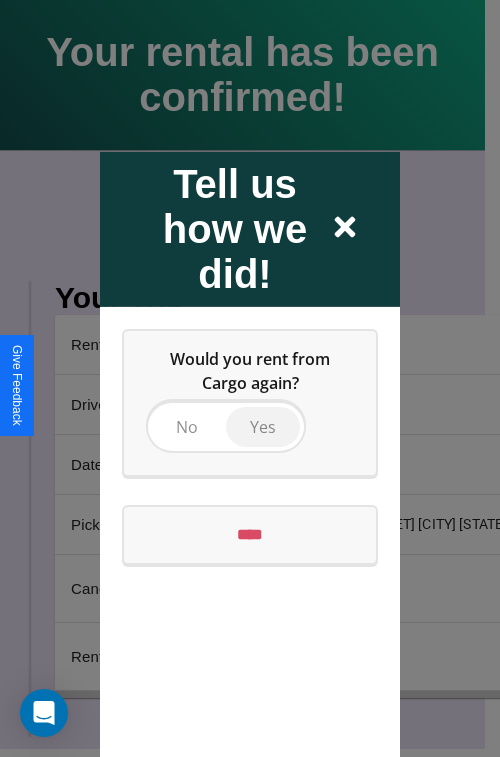 click on "Yes" at bounding box center (263, 426) 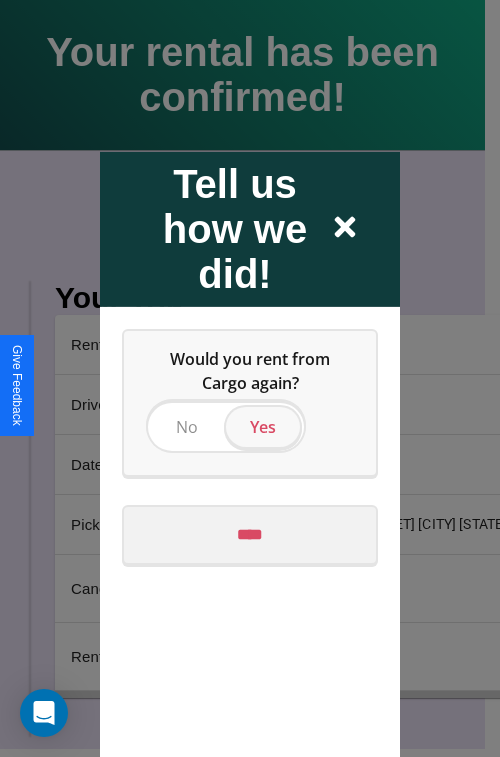 click on "****" at bounding box center [250, 534] 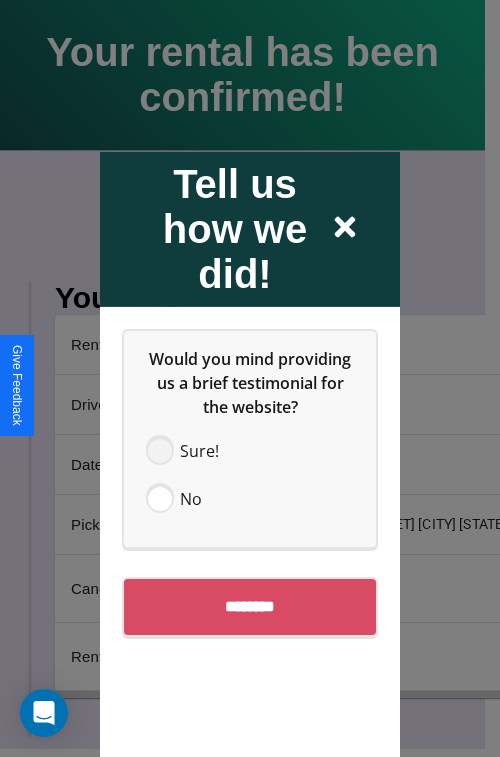 click at bounding box center [160, 450] 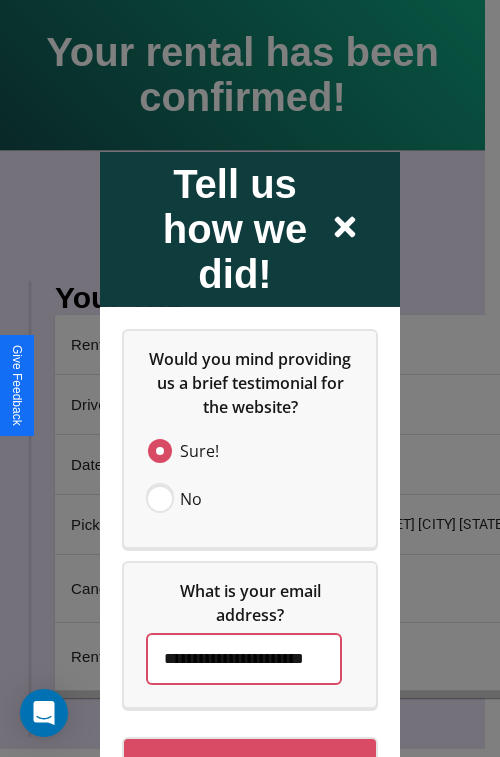 scroll, scrollTop: 0, scrollLeft: 40, axis: horizontal 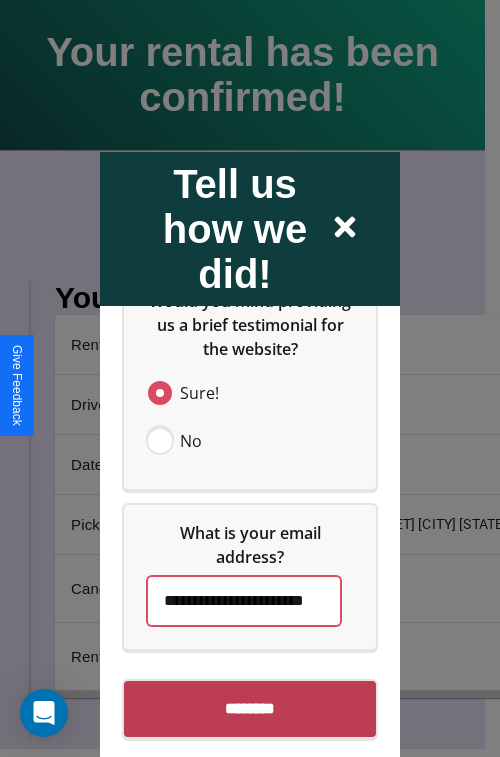 type on "**********" 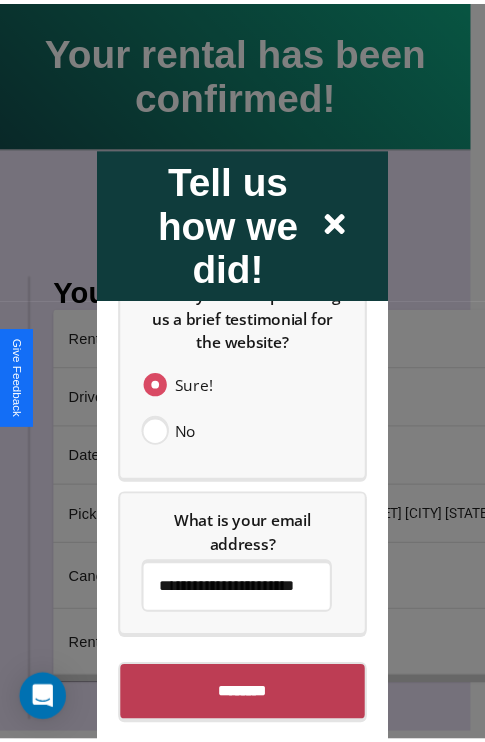 scroll, scrollTop: 0, scrollLeft: 0, axis: both 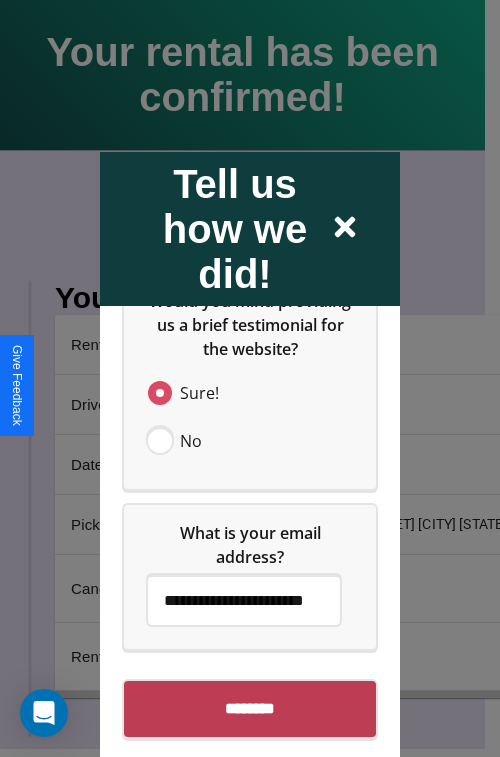 click on "********" at bounding box center (250, 708) 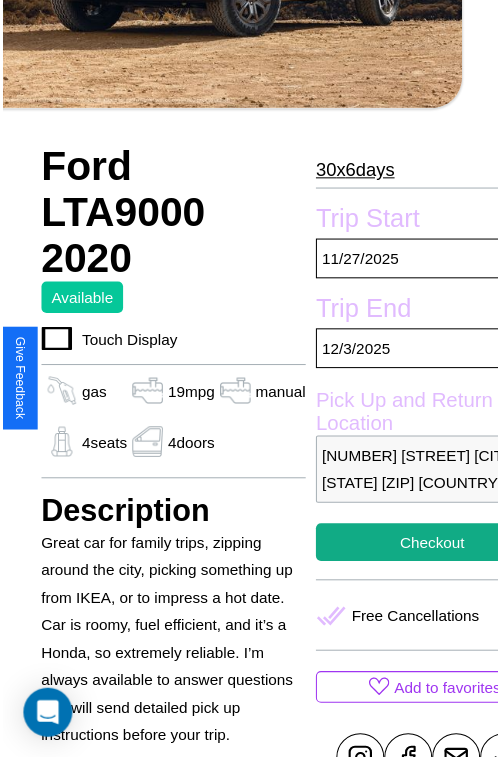 scroll, scrollTop: 666, scrollLeft: 68, axis: both 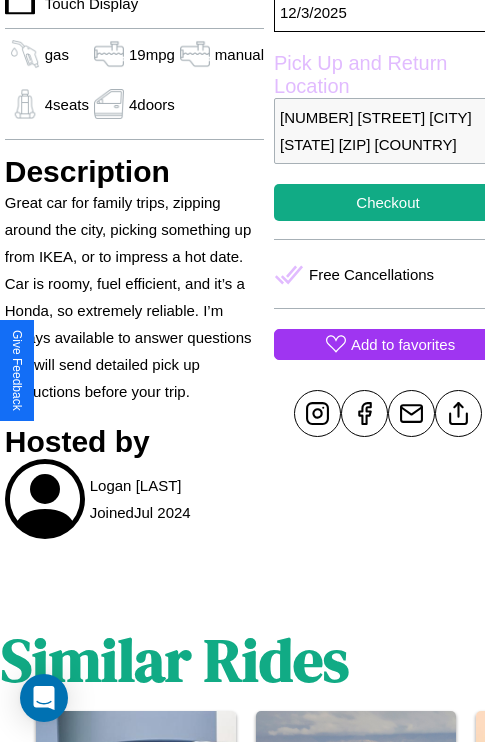 click on "Add to favorites" at bounding box center [403, 344] 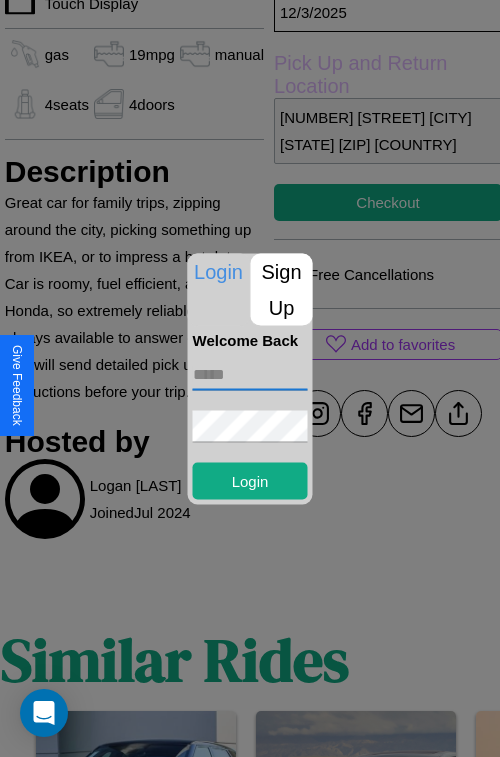 click at bounding box center [250, 374] 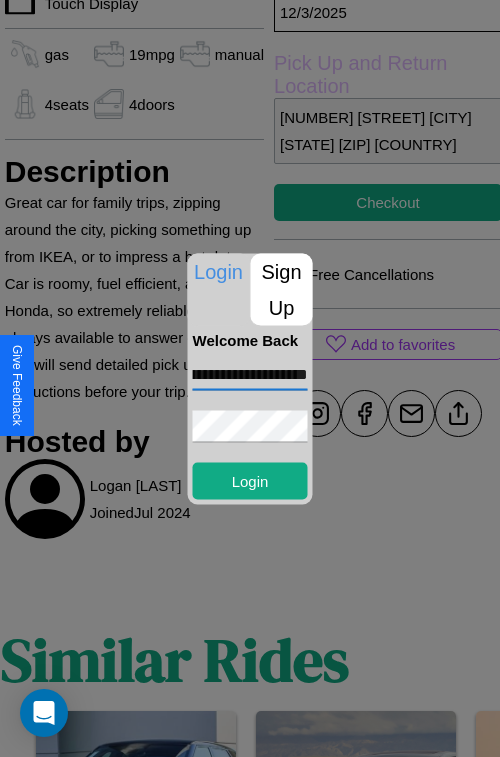 scroll, scrollTop: 0, scrollLeft: 86, axis: horizontal 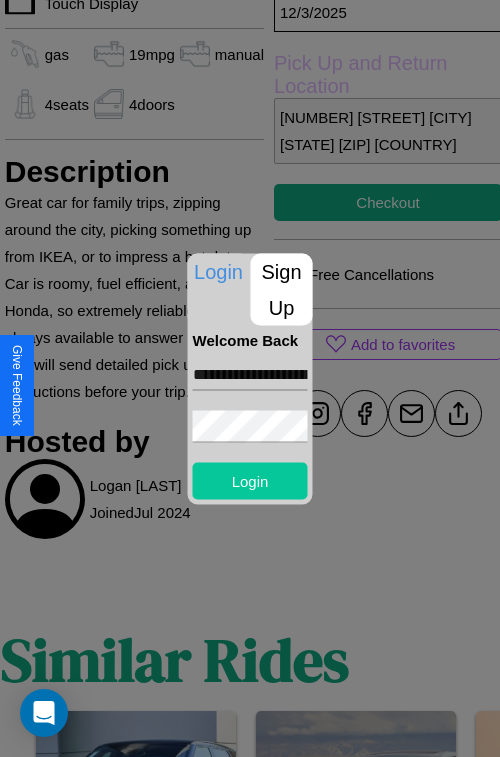 click on "Login" at bounding box center [250, 480] 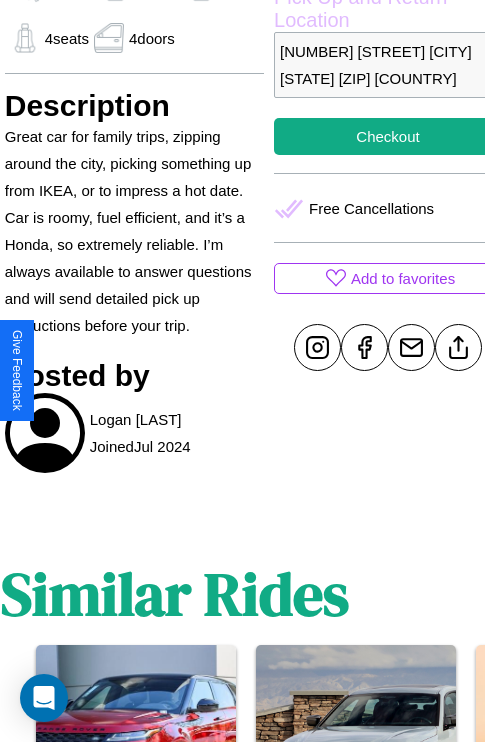 scroll, scrollTop: 735, scrollLeft: 68, axis: both 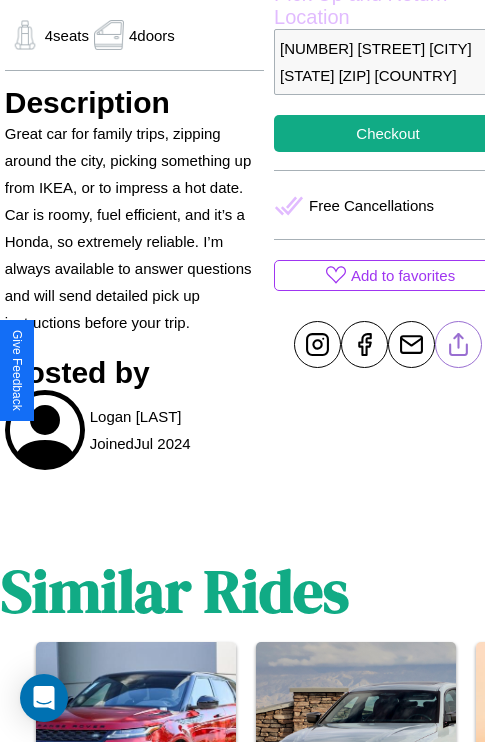click 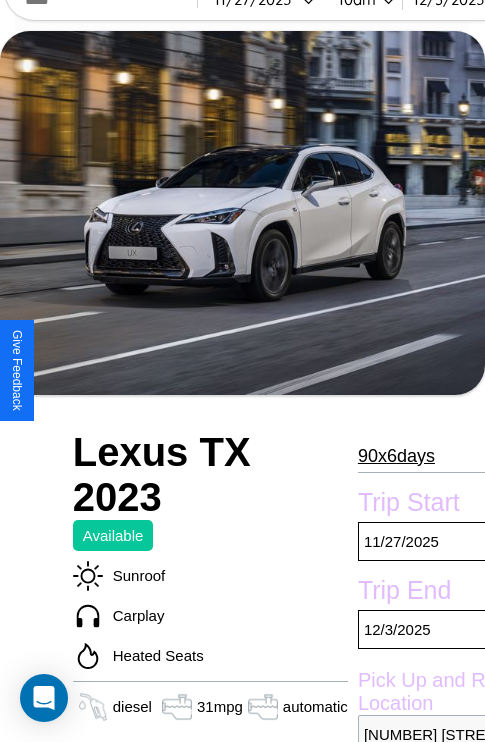 scroll, scrollTop: 976, scrollLeft: 0, axis: vertical 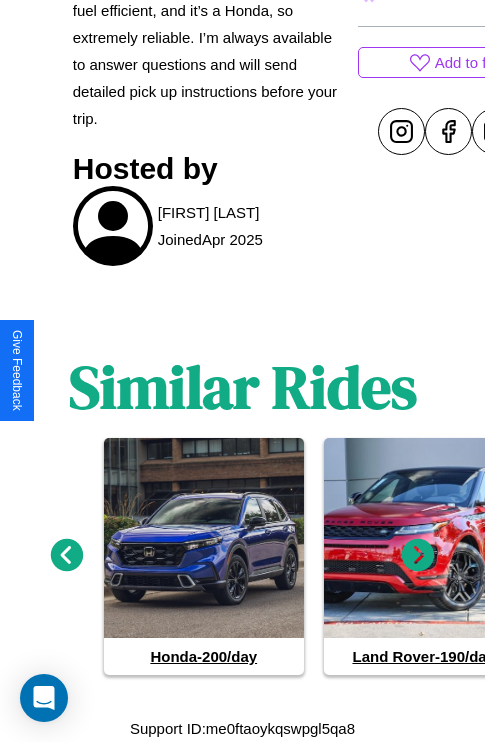 click 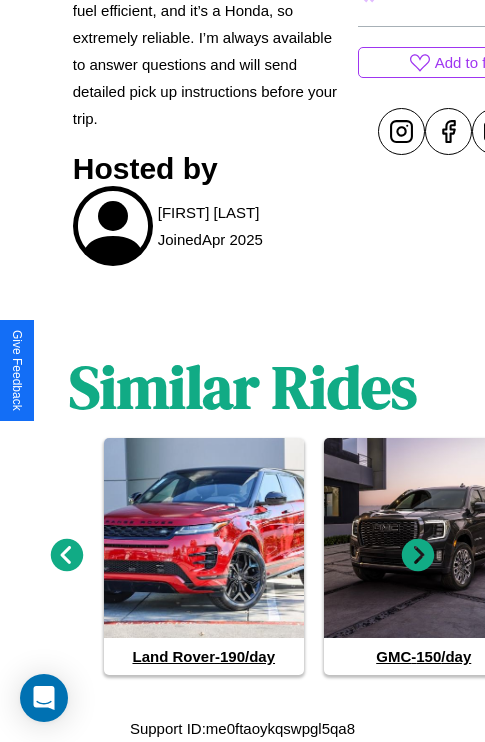 click 